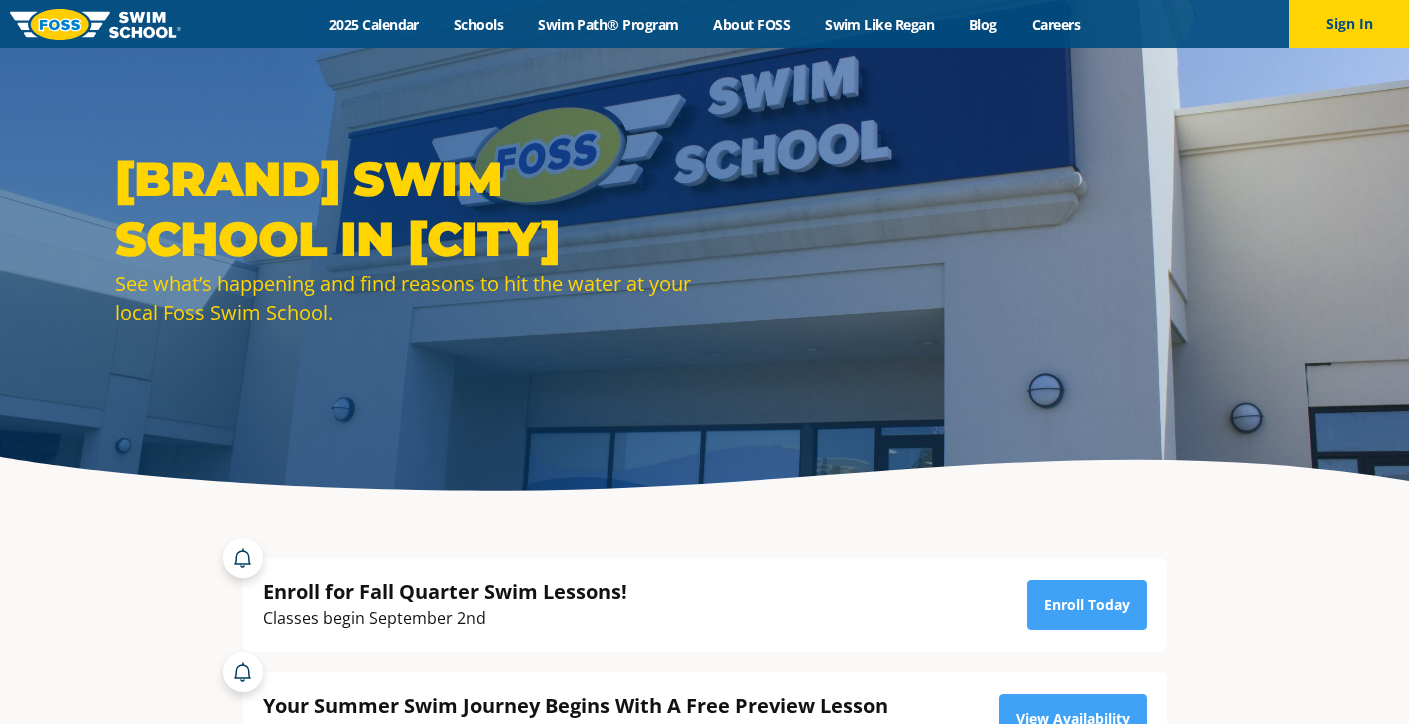 scroll, scrollTop: 0, scrollLeft: 0, axis: both 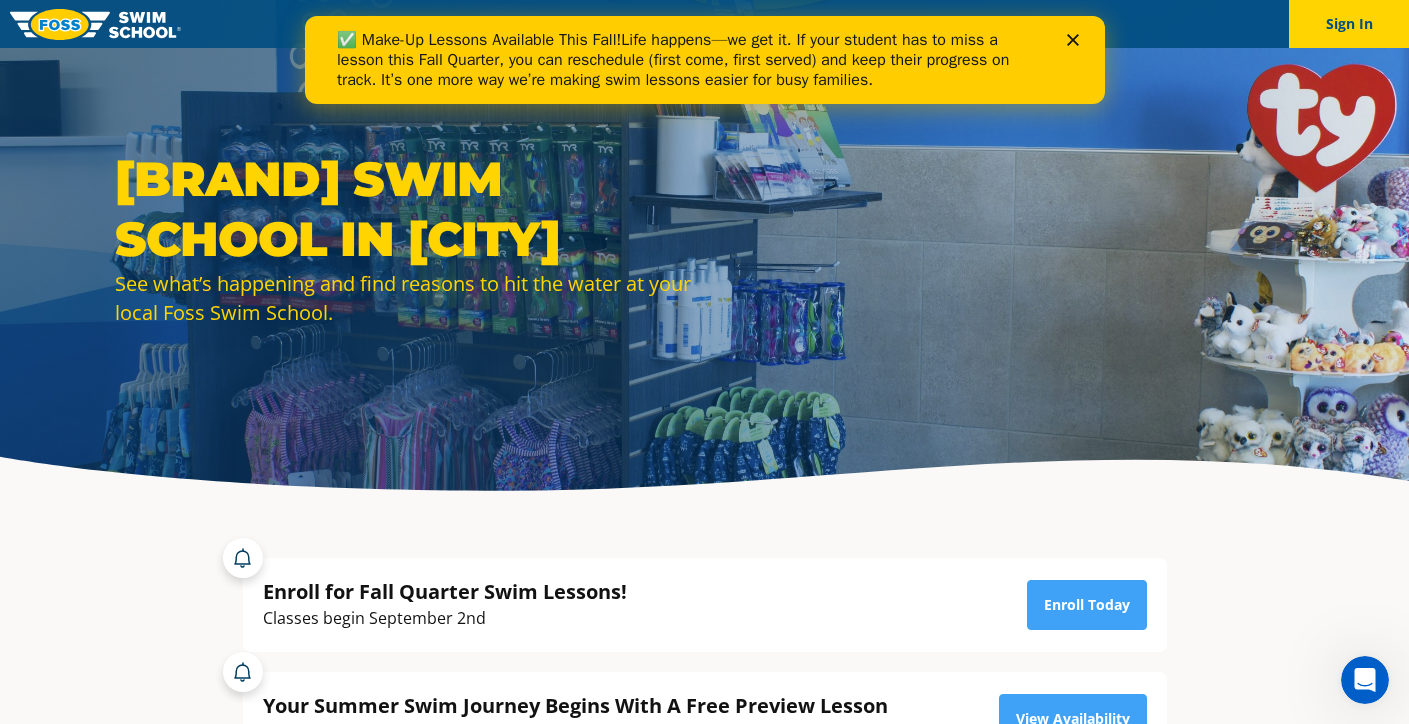click 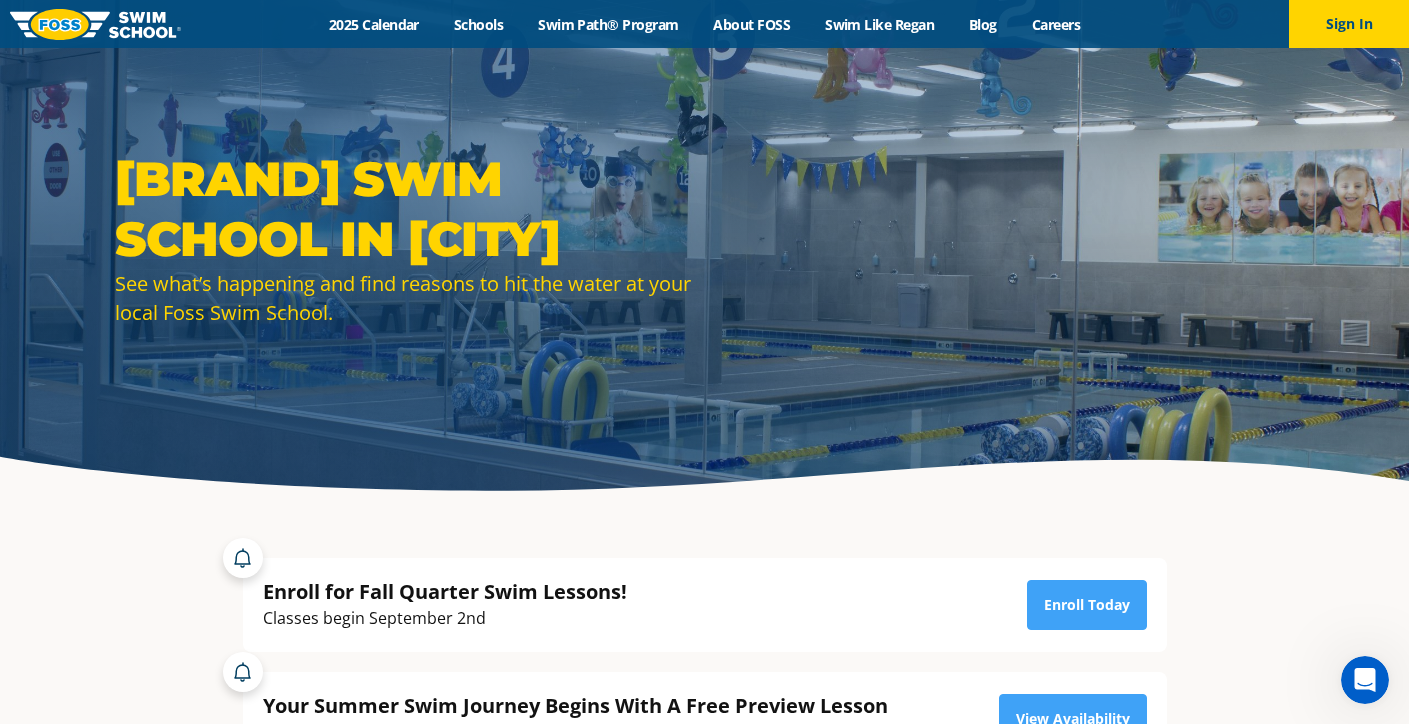 click on "Enroll for Fall Quarter Swim Lessons!" at bounding box center [445, 591] 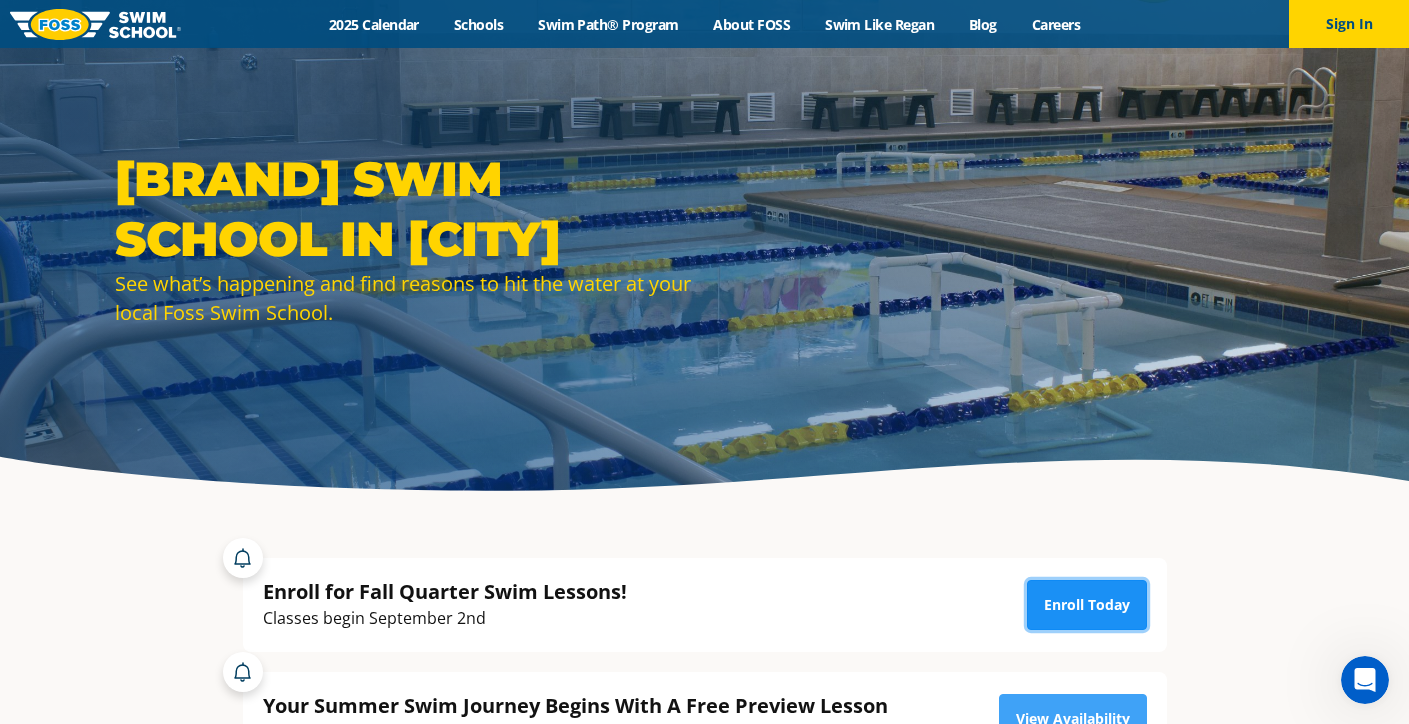 click on "Enroll Today" at bounding box center [1087, 605] 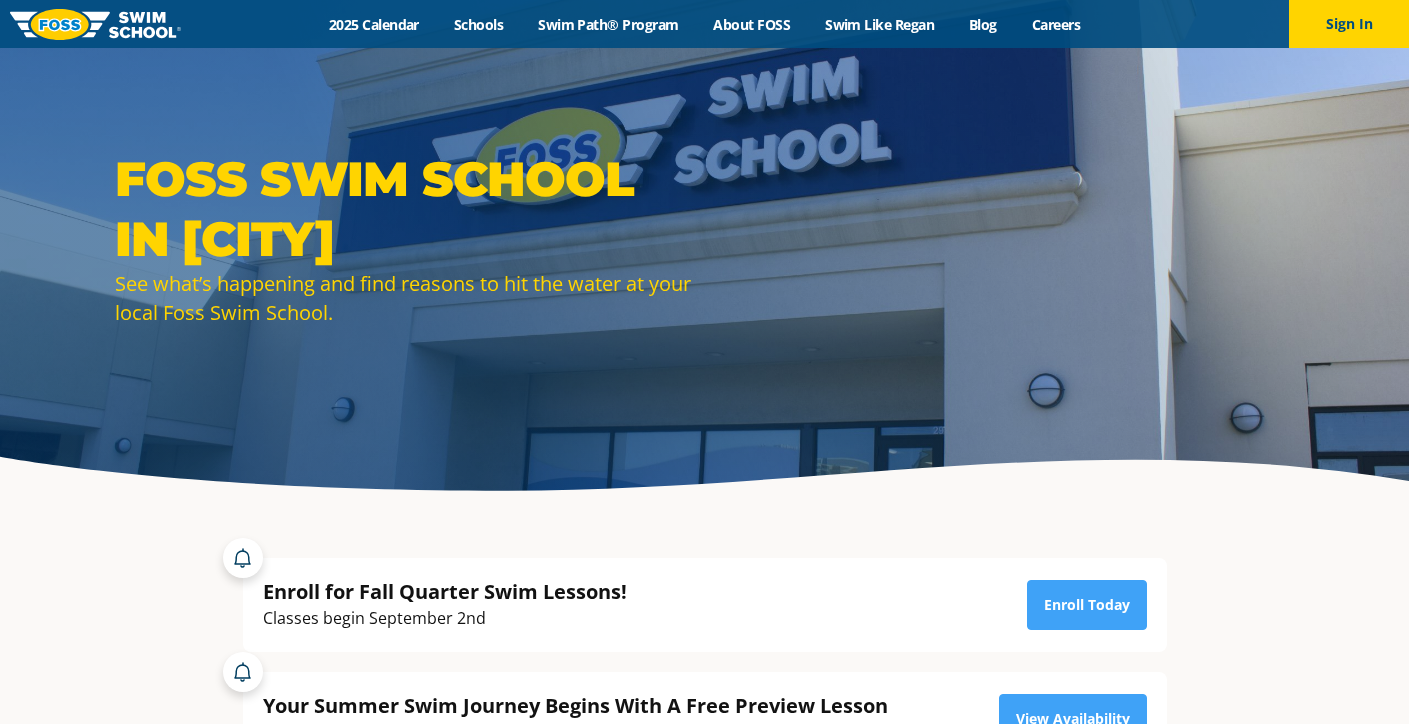 scroll, scrollTop: 0, scrollLeft: 0, axis: both 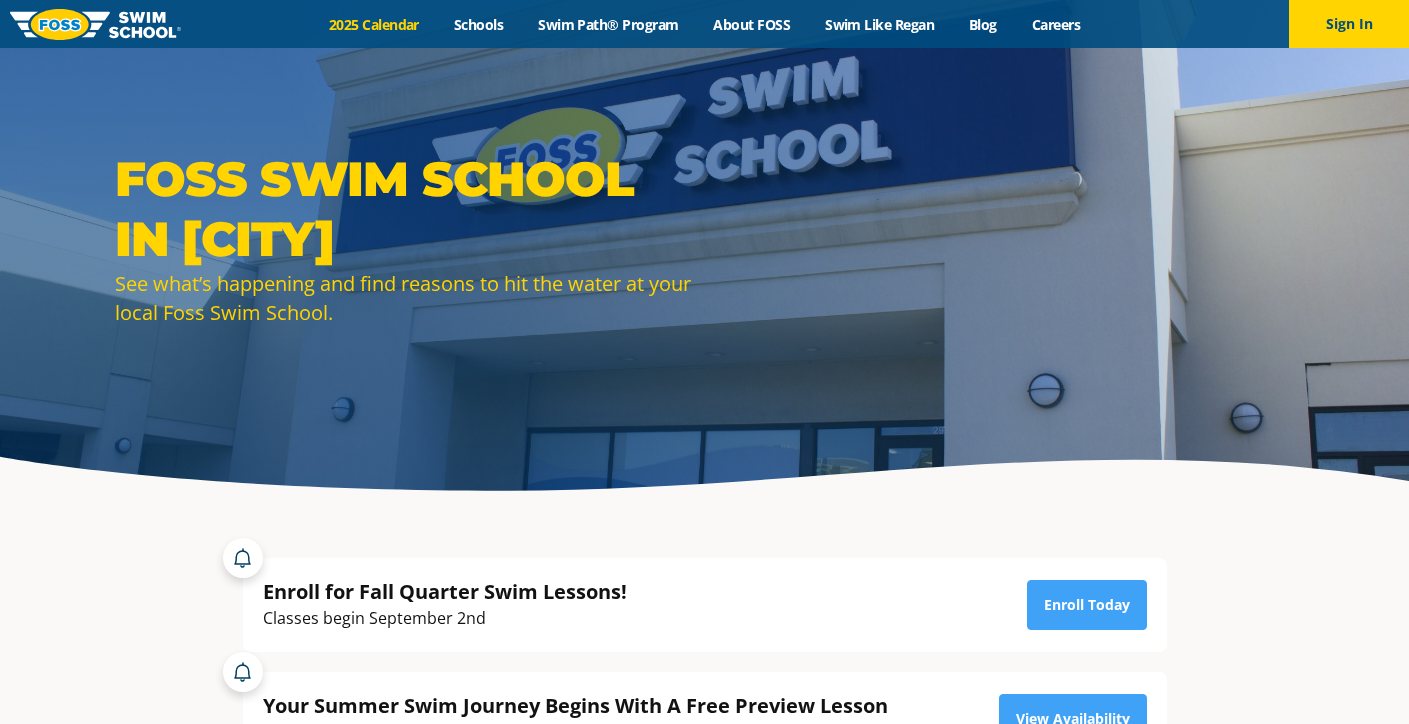 click on "2025 Calendar" at bounding box center (373, 24) 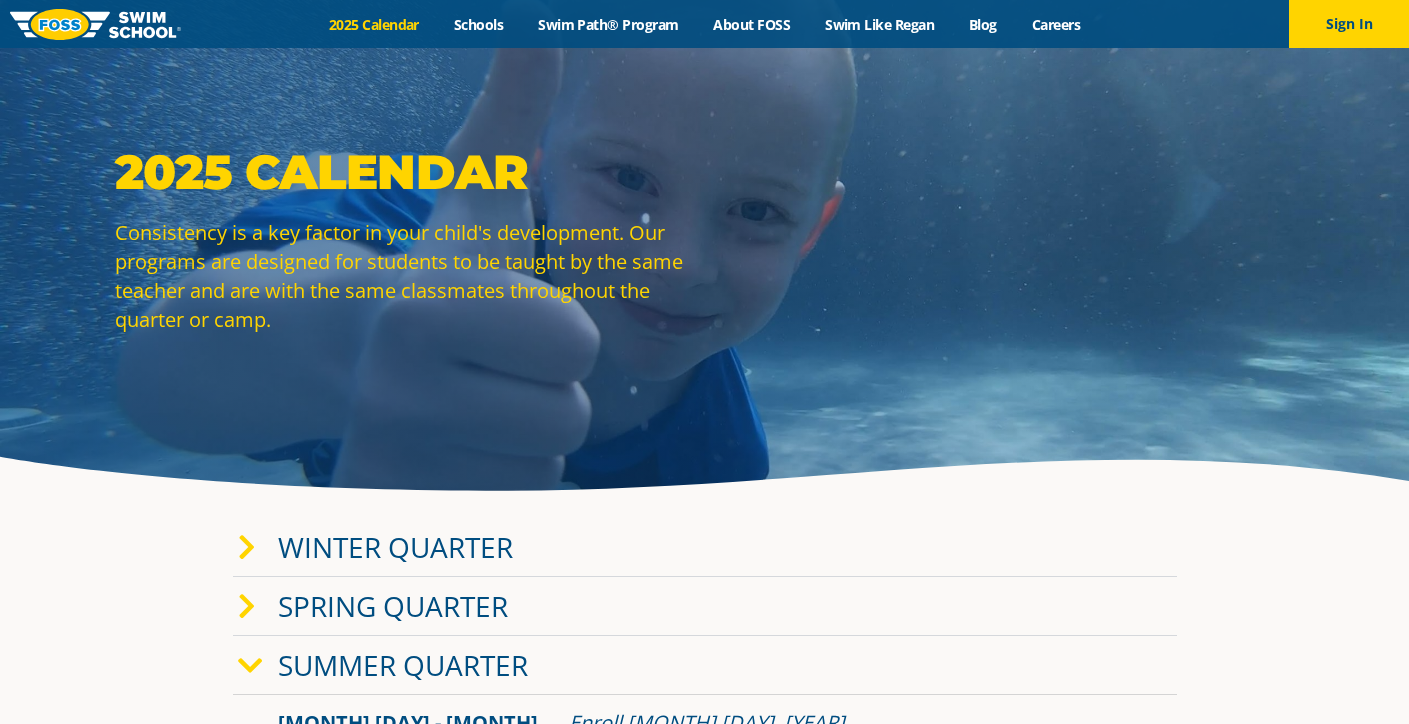 scroll, scrollTop: 0, scrollLeft: 0, axis: both 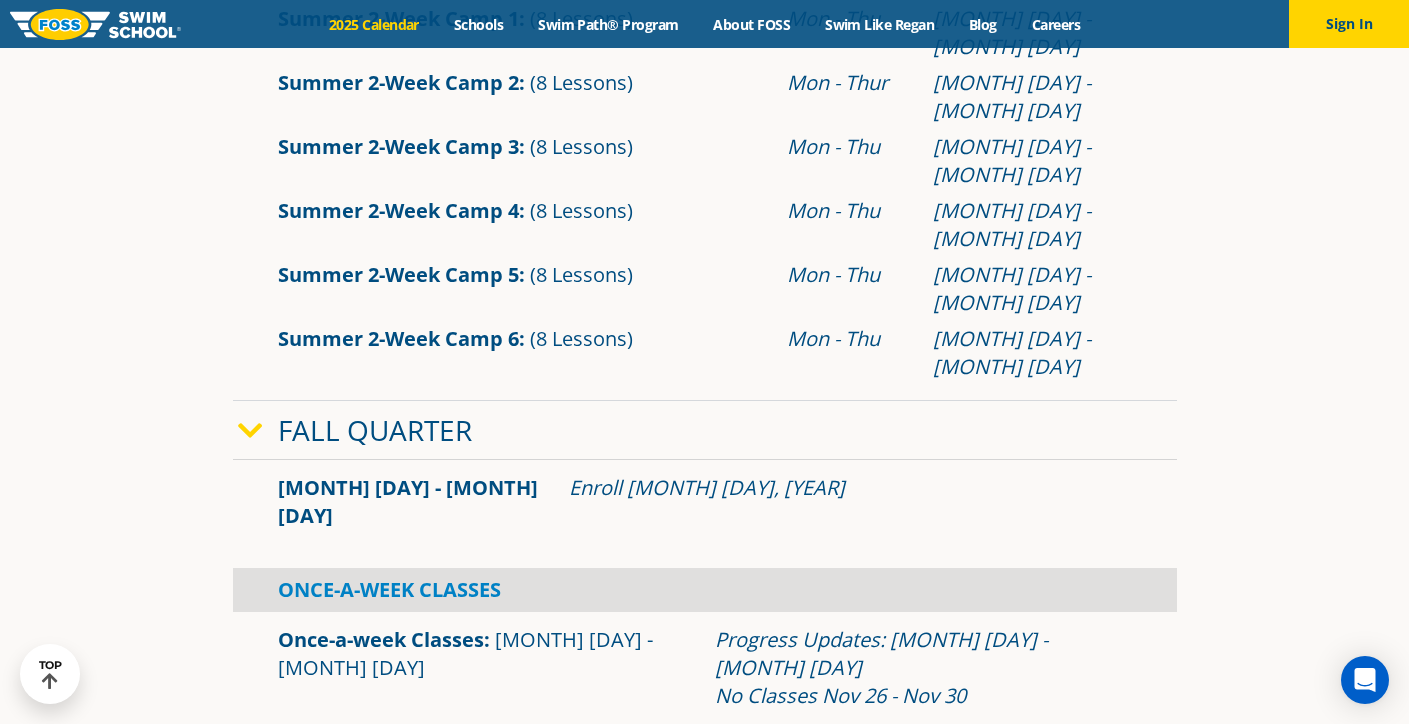 click on "Fall 4-Week Camp 2" at bounding box center [373, 883] 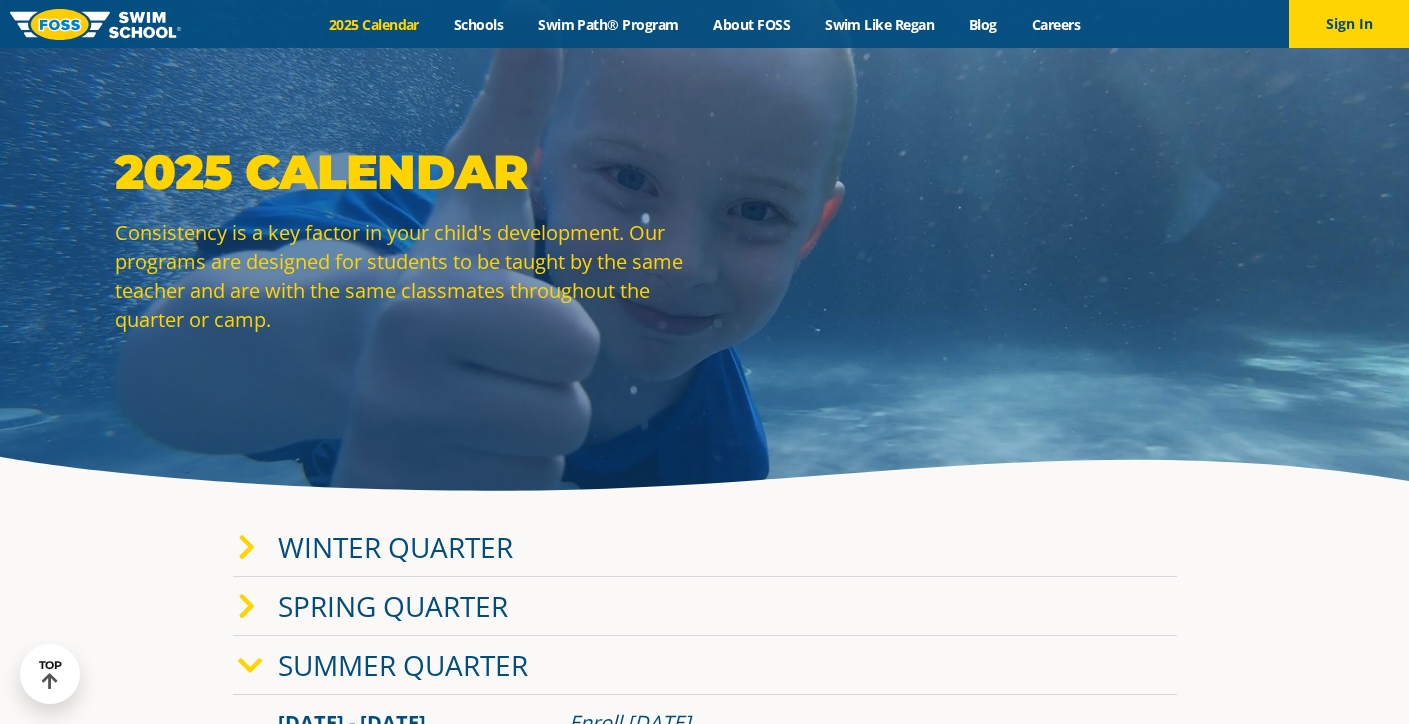 scroll, scrollTop: 1248, scrollLeft: 0, axis: vertical 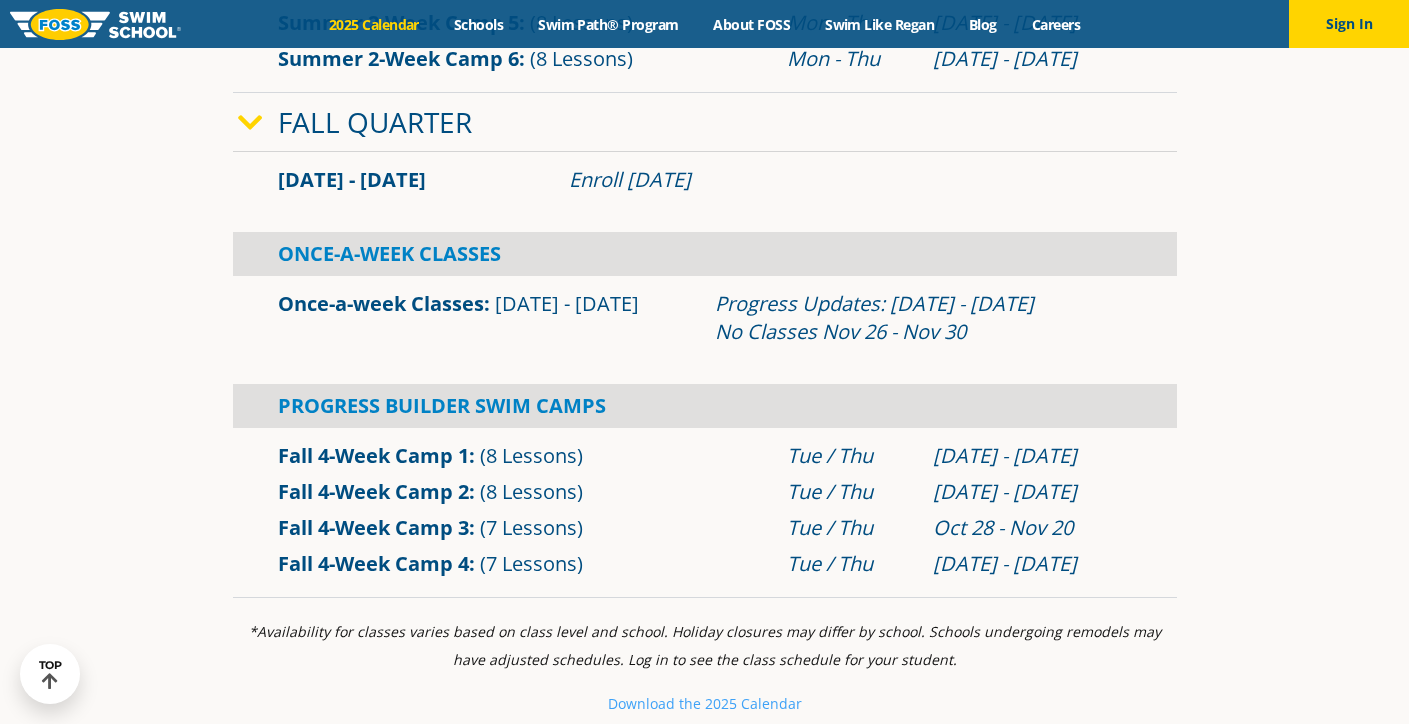 click on "Menu
2025 Calendar
Schools
Swim Path® Program
About FOSS
Swim Like Regan
Blog
Careers
Sign In
Sign In" at bounding box center [704, 24] 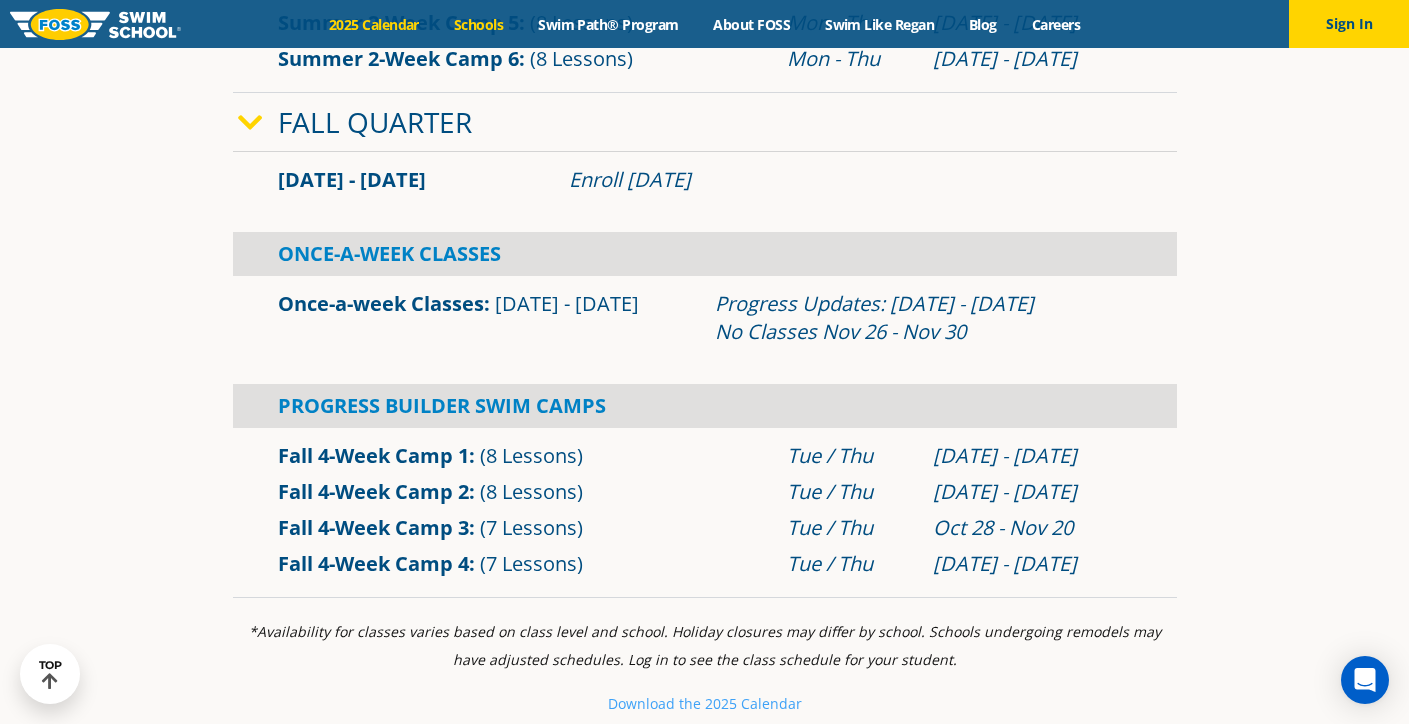 click on "Schools" at bounding box center (478, 24) 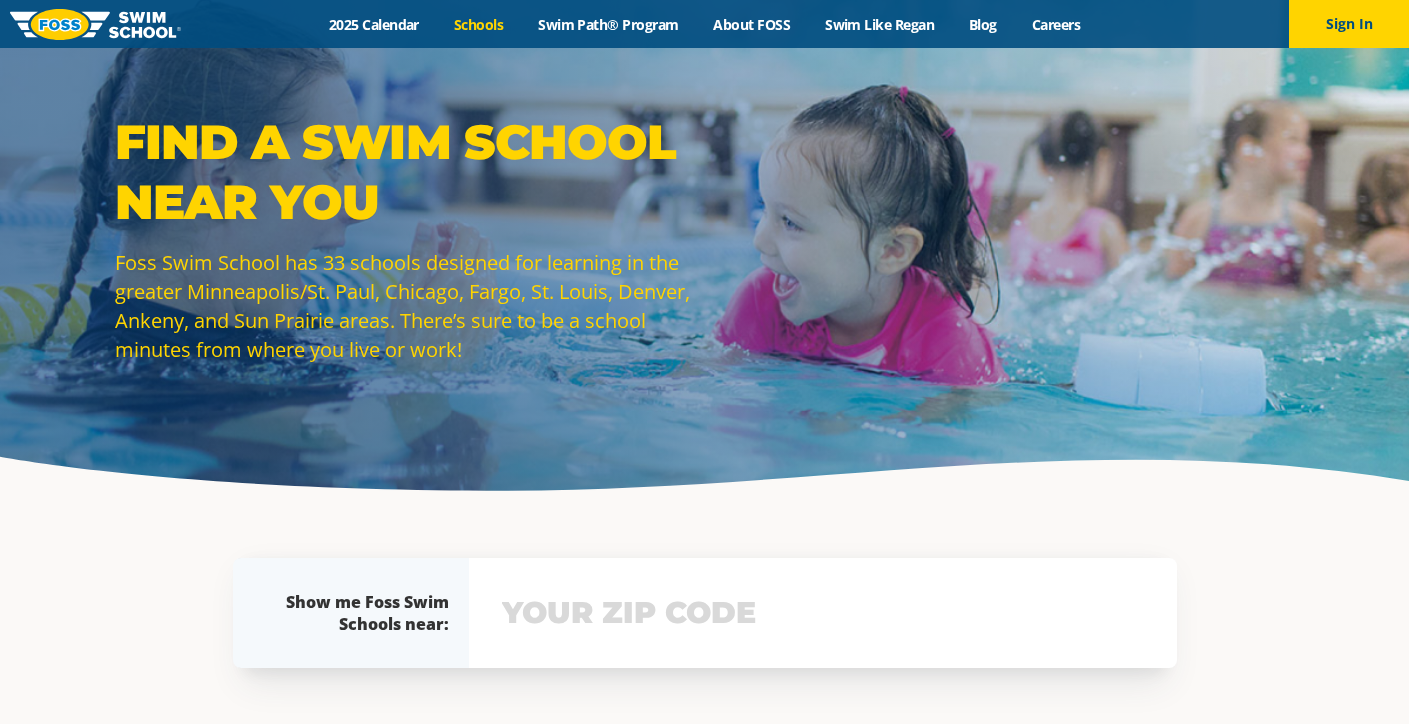 scroll, scrollTop: 0, scrollLeft: 0, axis: both 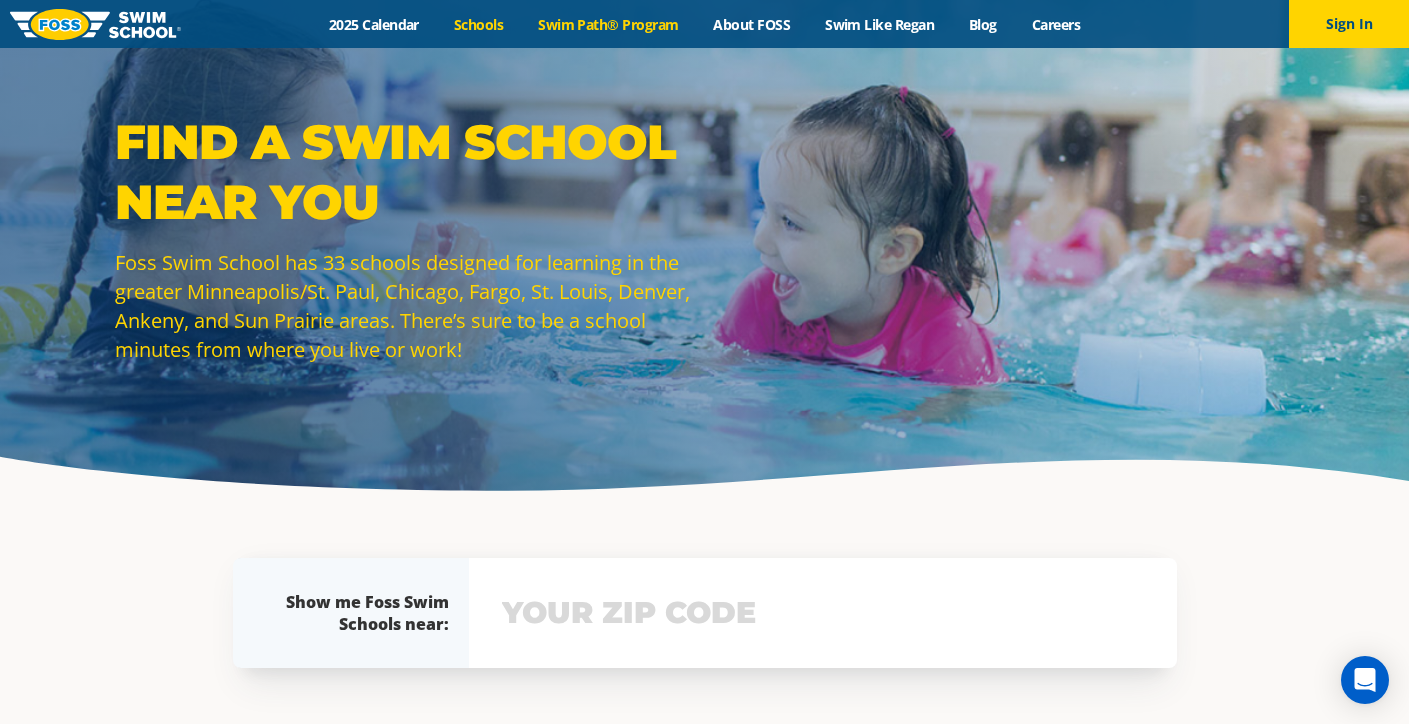 click on "Swim Path® Program" at bounding box center (608, 24) 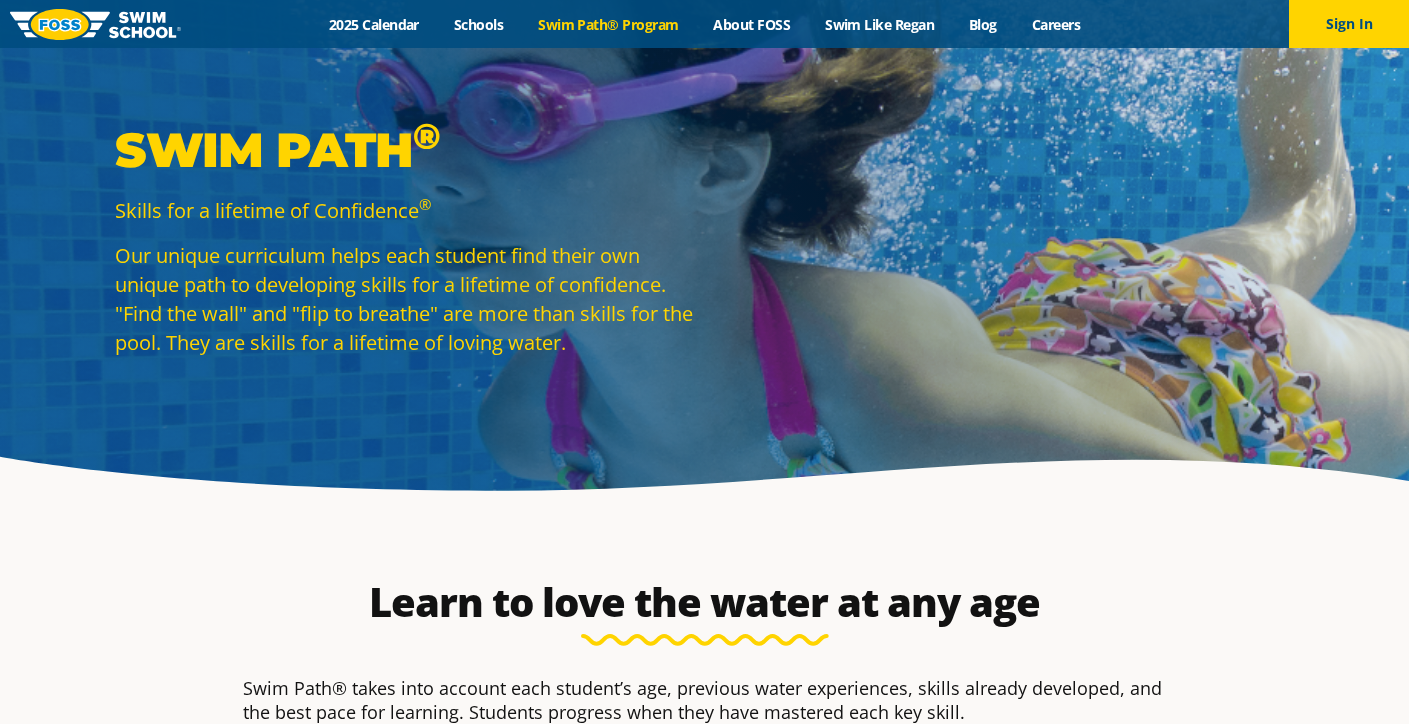 scroll, scrollTop: 0, scrollLeft: 0, axis: both 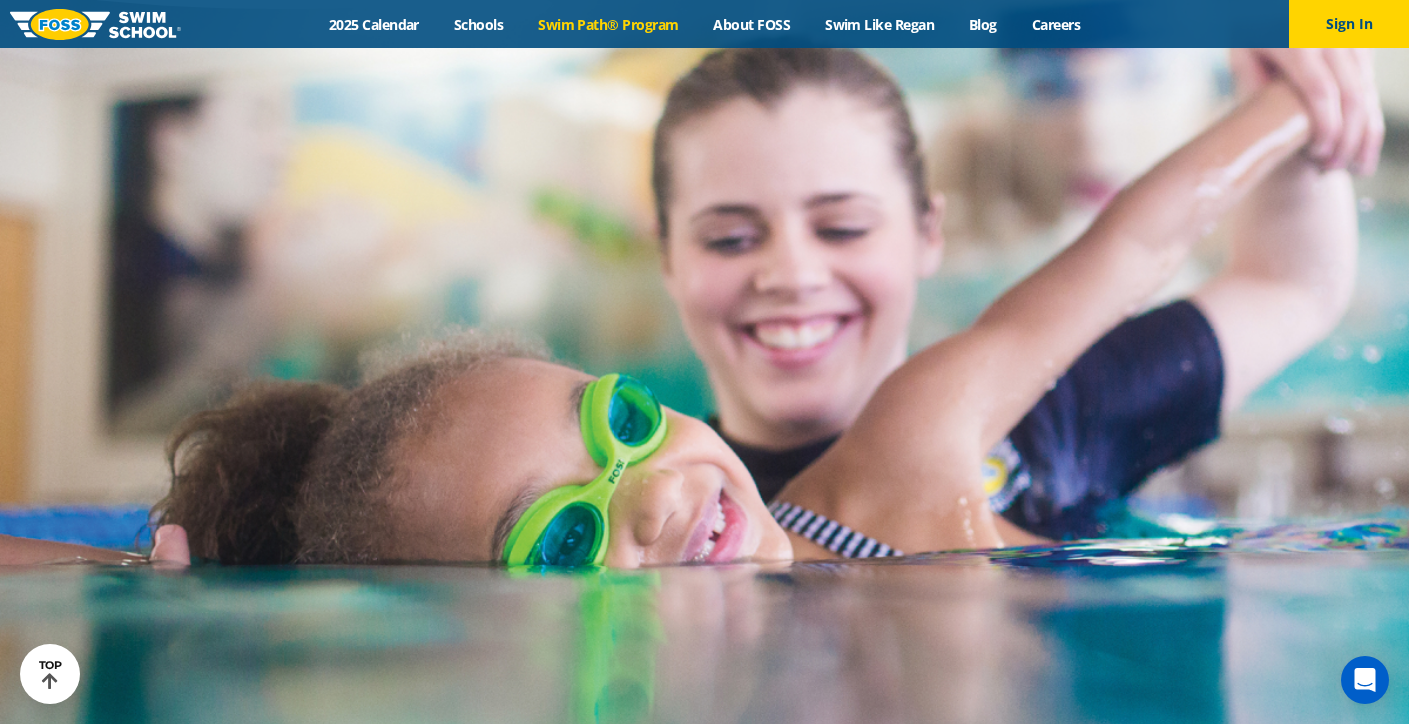 click on "[CITY]/[CITY], [STATE]" at bounding box center (786, 1770) 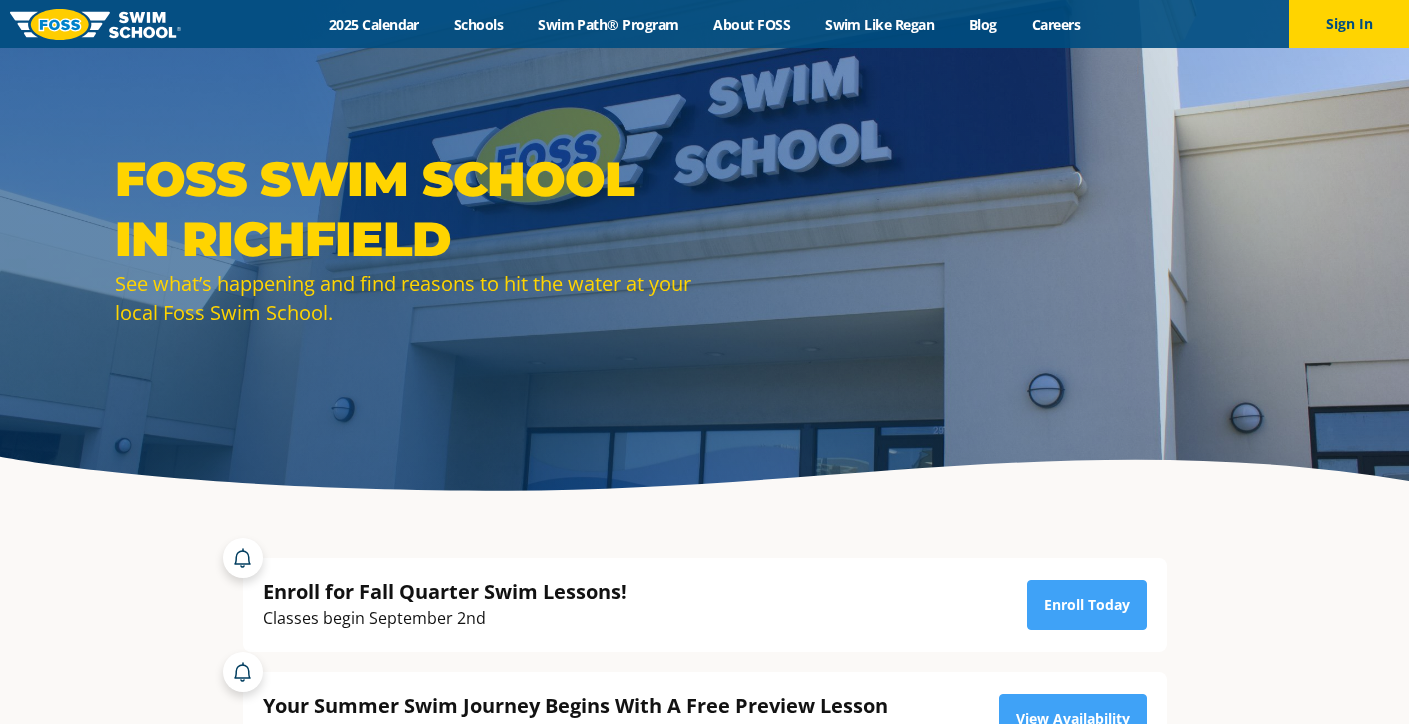 scroll, scrollTop: 0, scrollLeft: 0, axis: both 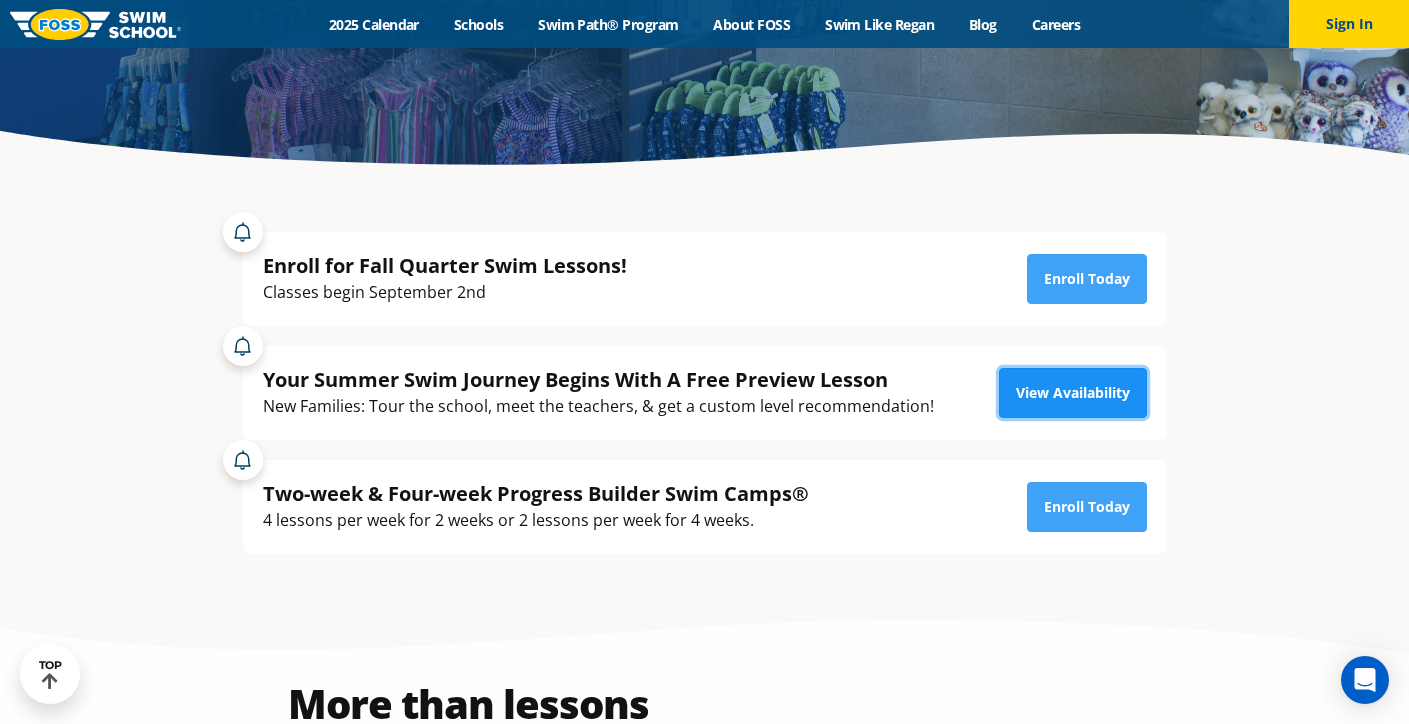 click on "View Availability" at bounding box center [1073, 393] 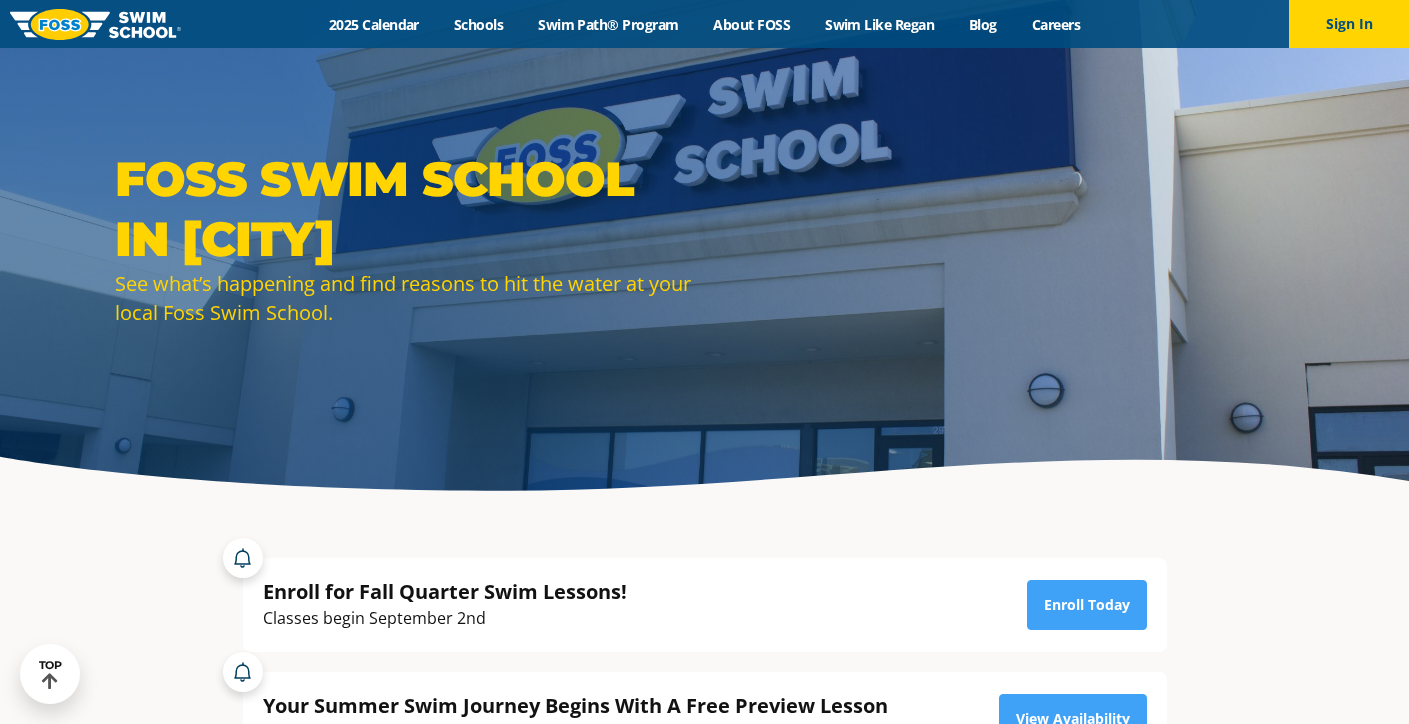 scroll, scrollTop: 326, scrollLeft: 0, axis: vertical 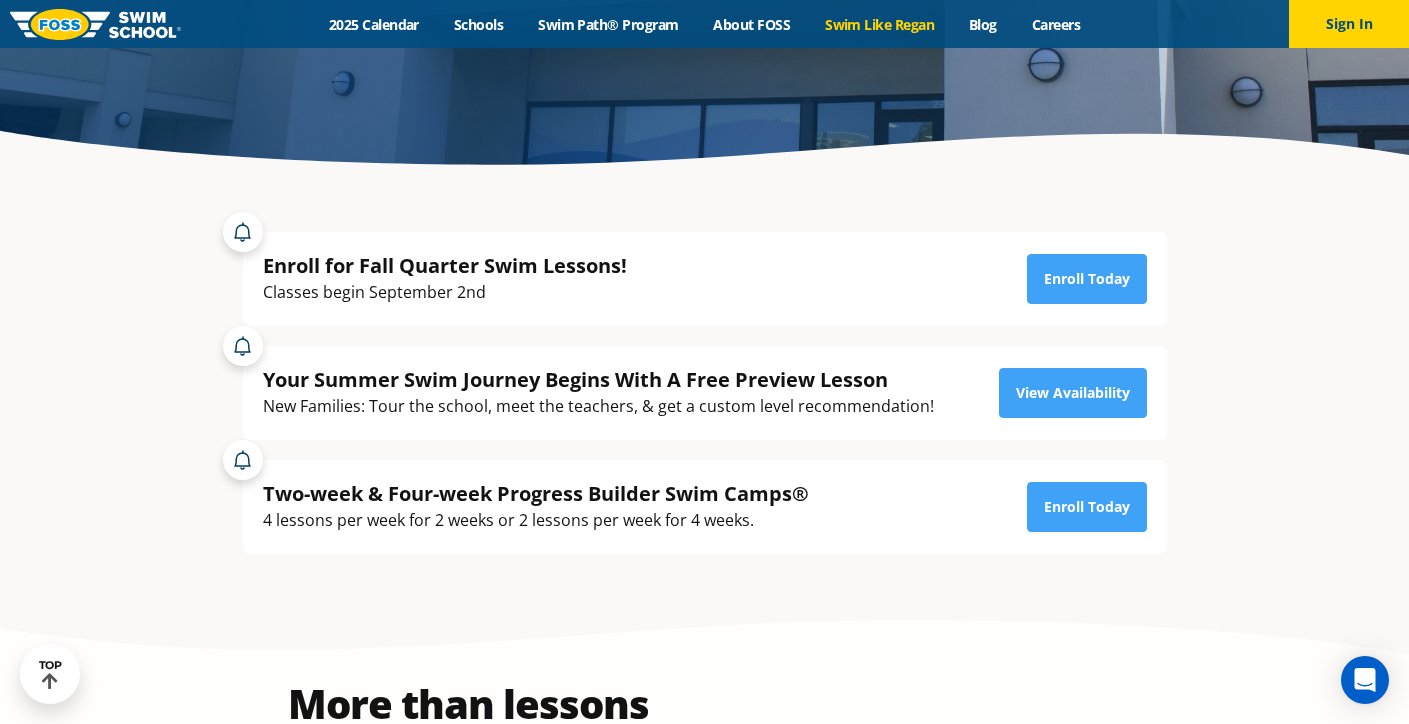 click on "Swim Like Regan" at bounding box center [880, 24] 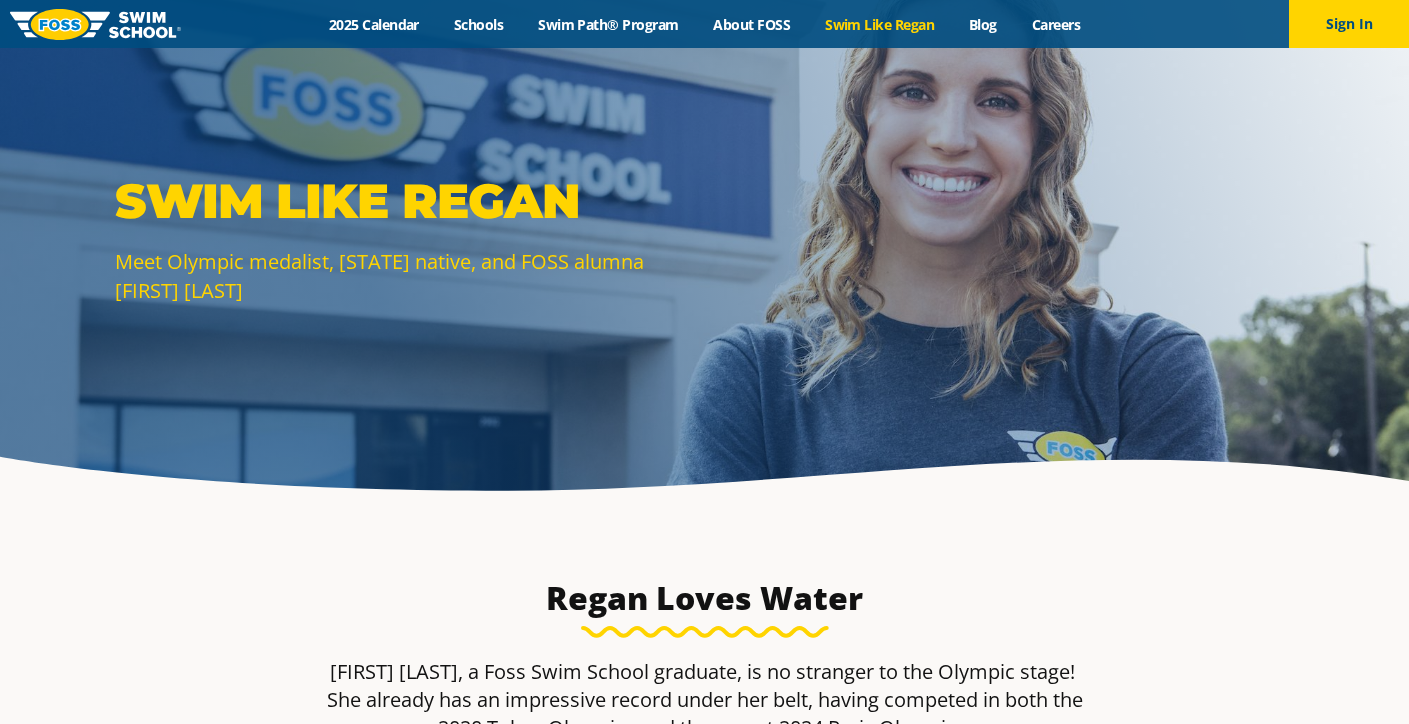 scroll, scrollTop: 0, scrollLeft: 0, axis: both 